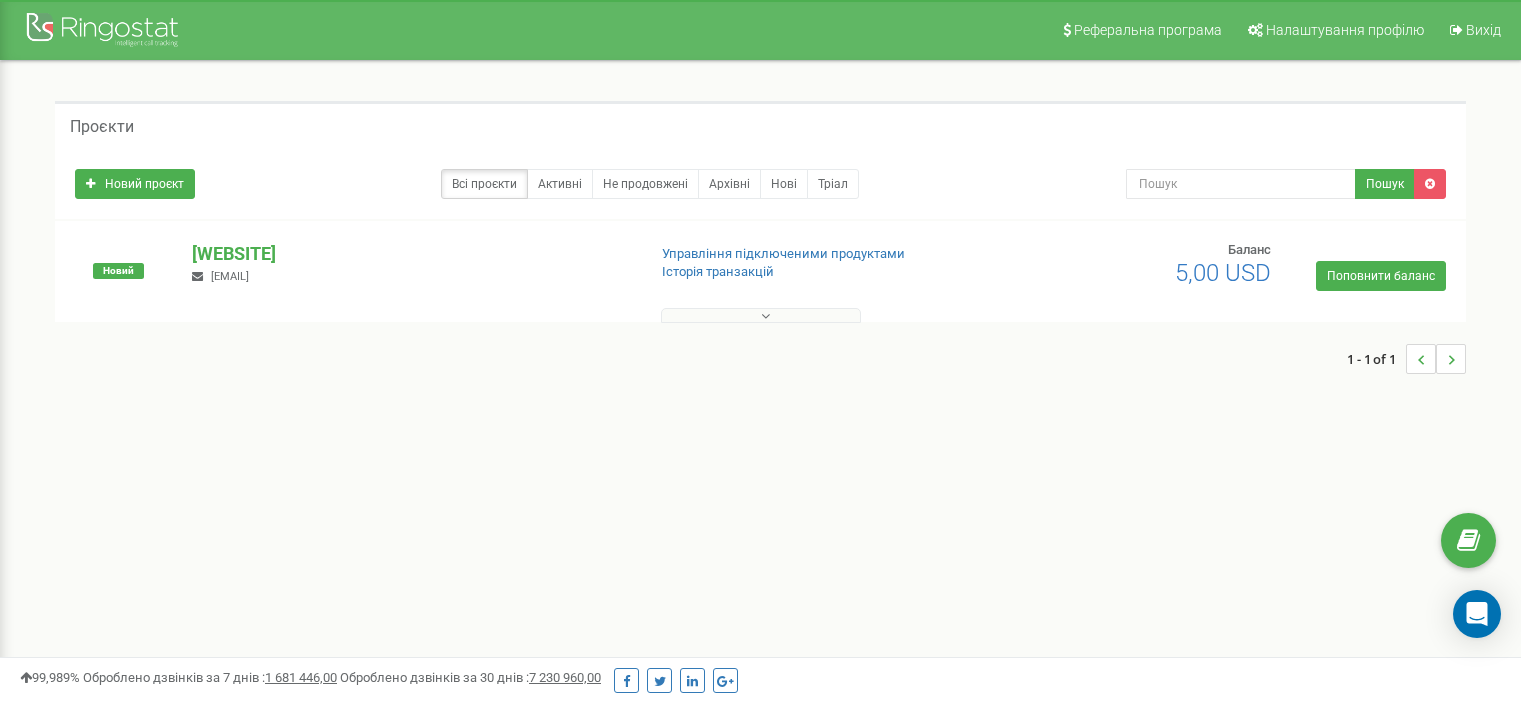 scroll, scrollTop: 0, scrollLeft: 0, axis: both 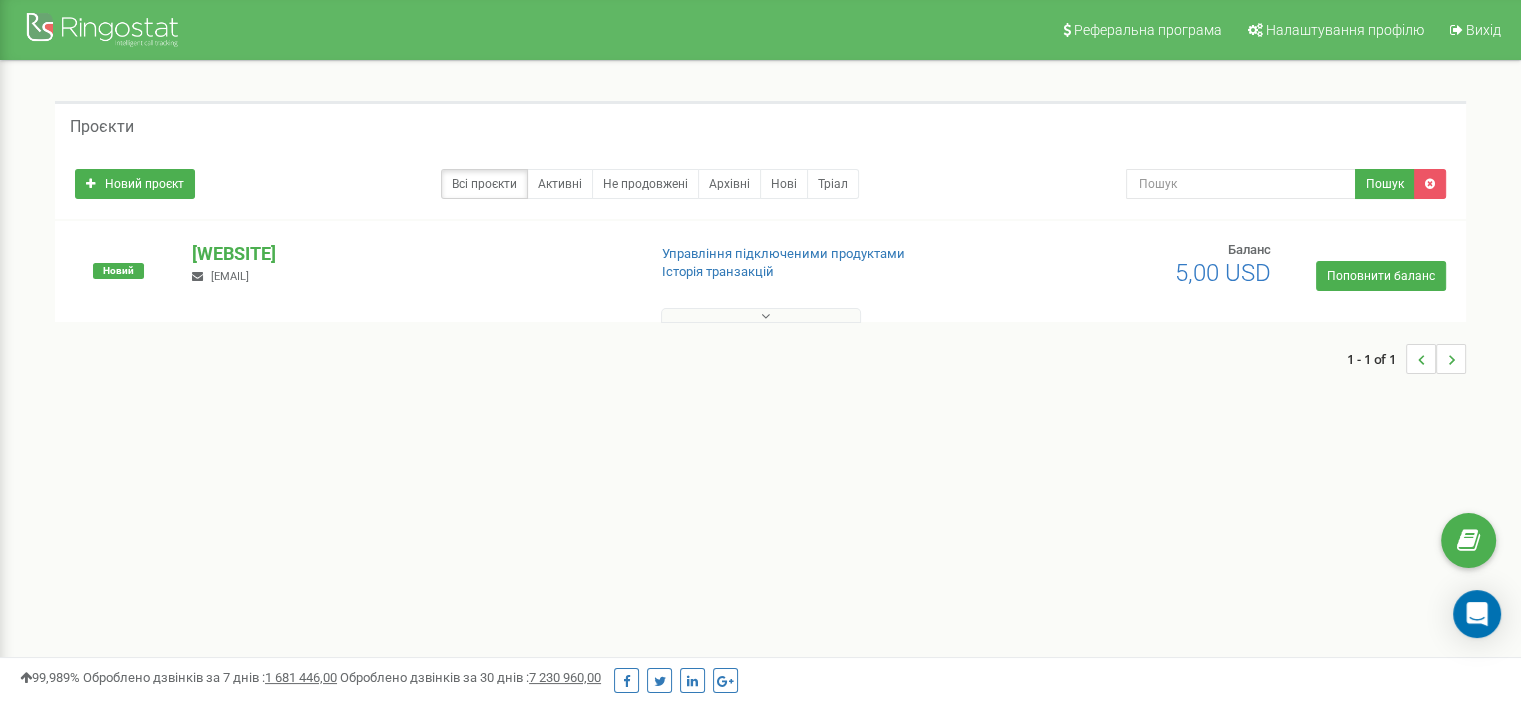 click at bounding box center [761, 315] 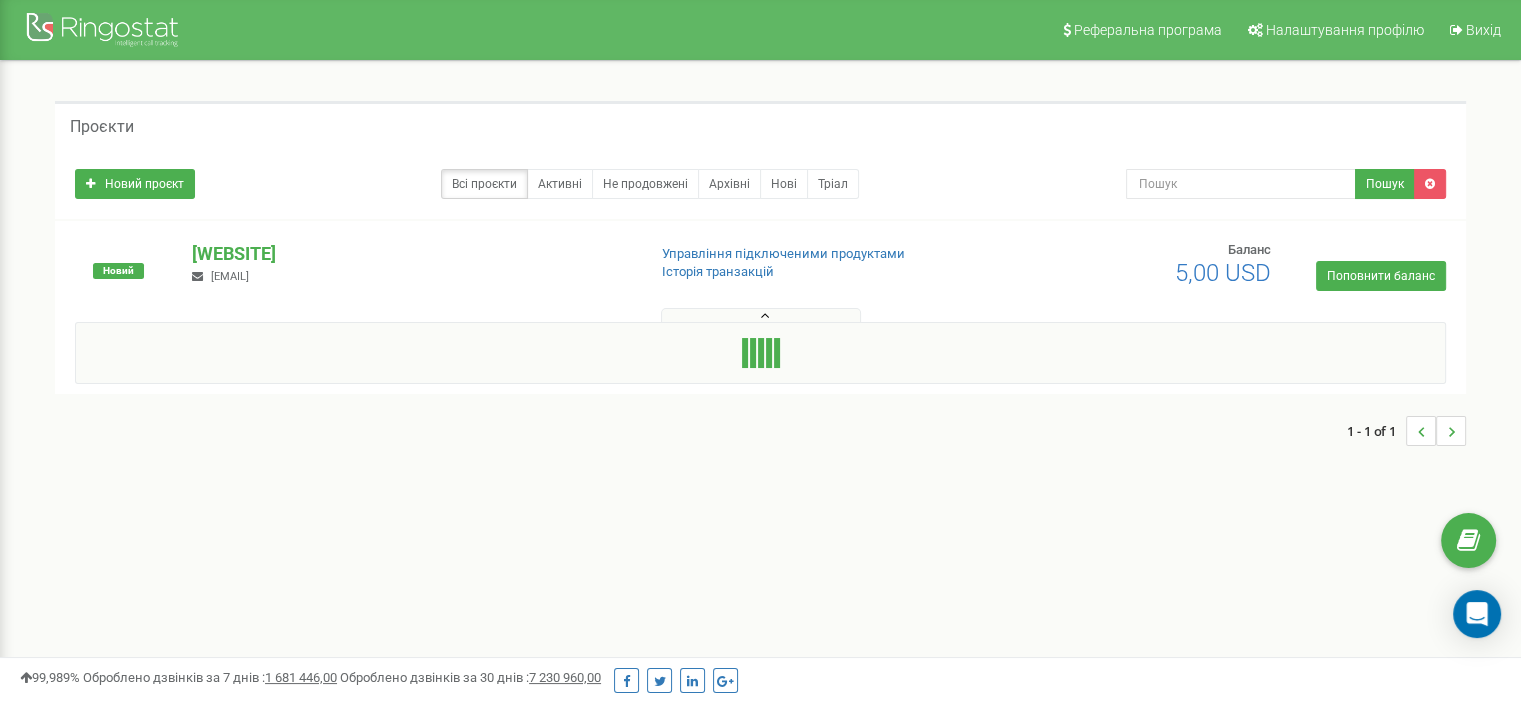 click at bounding box center [761, 315] 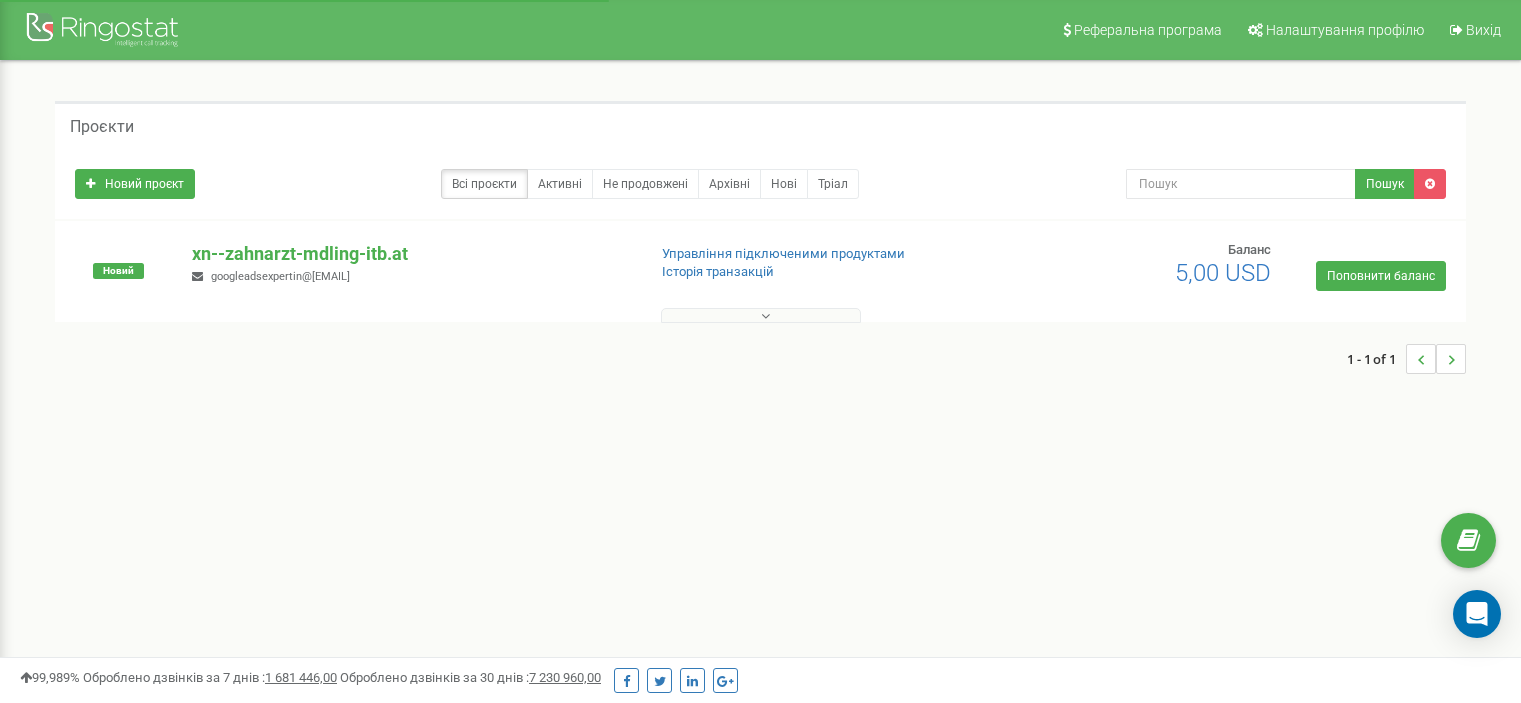 scroll, scrollTop: 0, scrollLeft: 0, axis: both 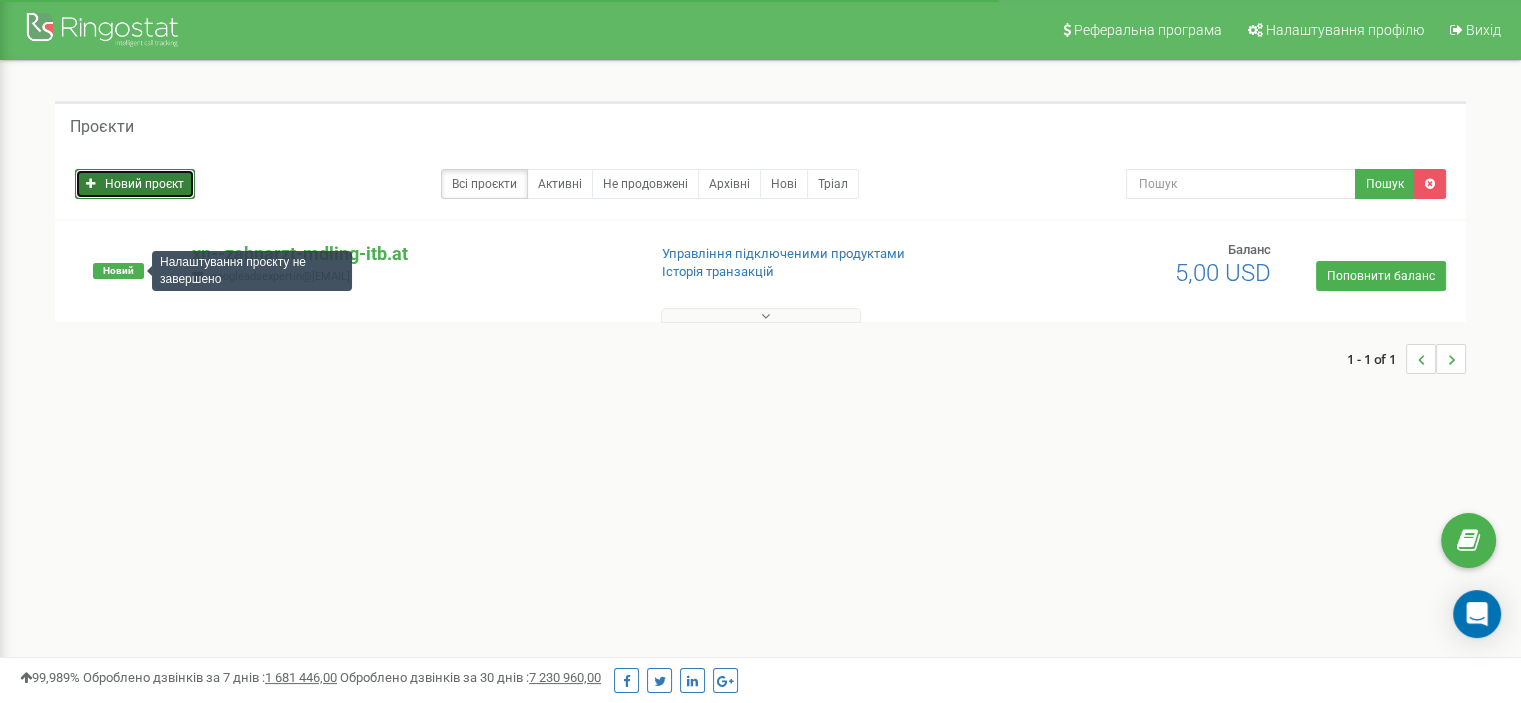 click on "Новий проєкт" at bounding box center (135, 184) 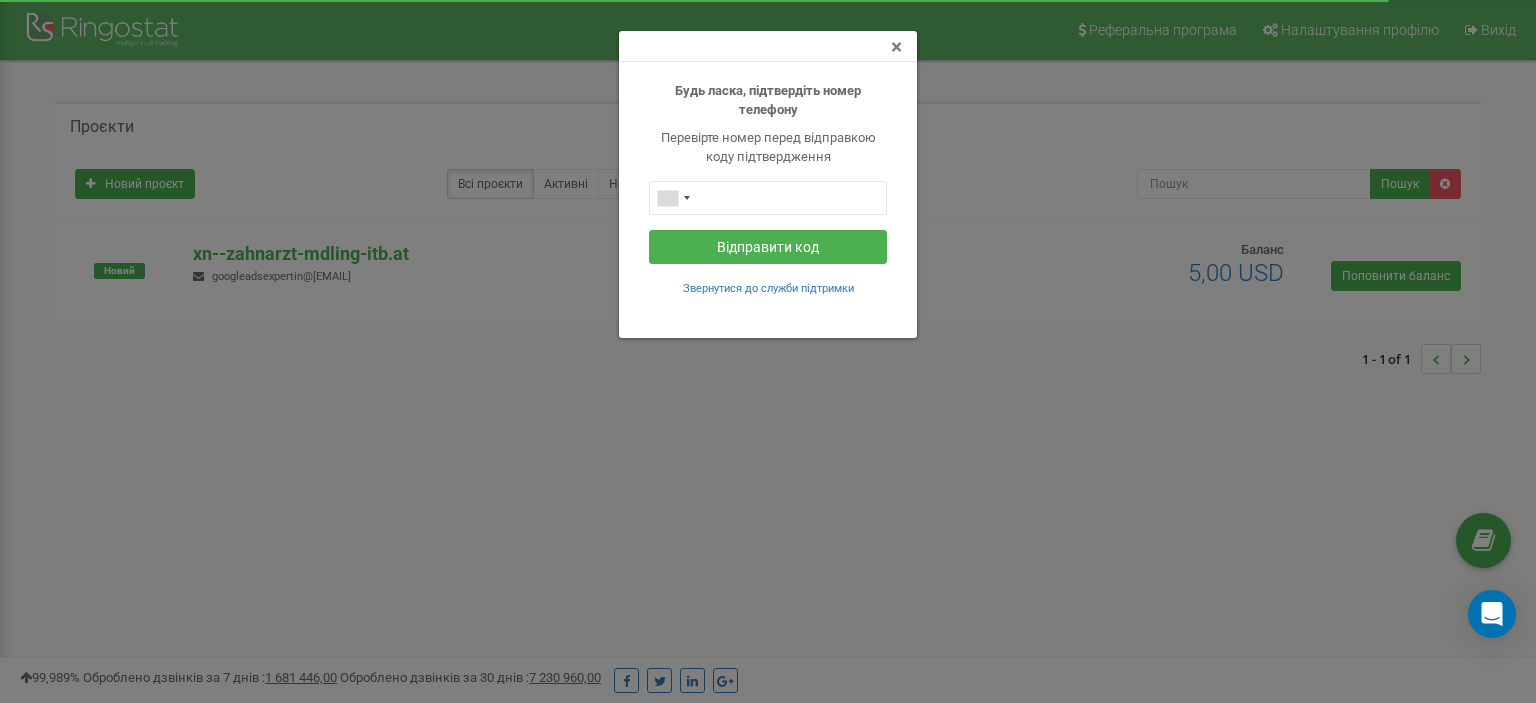 click on "×" at bounding box center [896, 47] 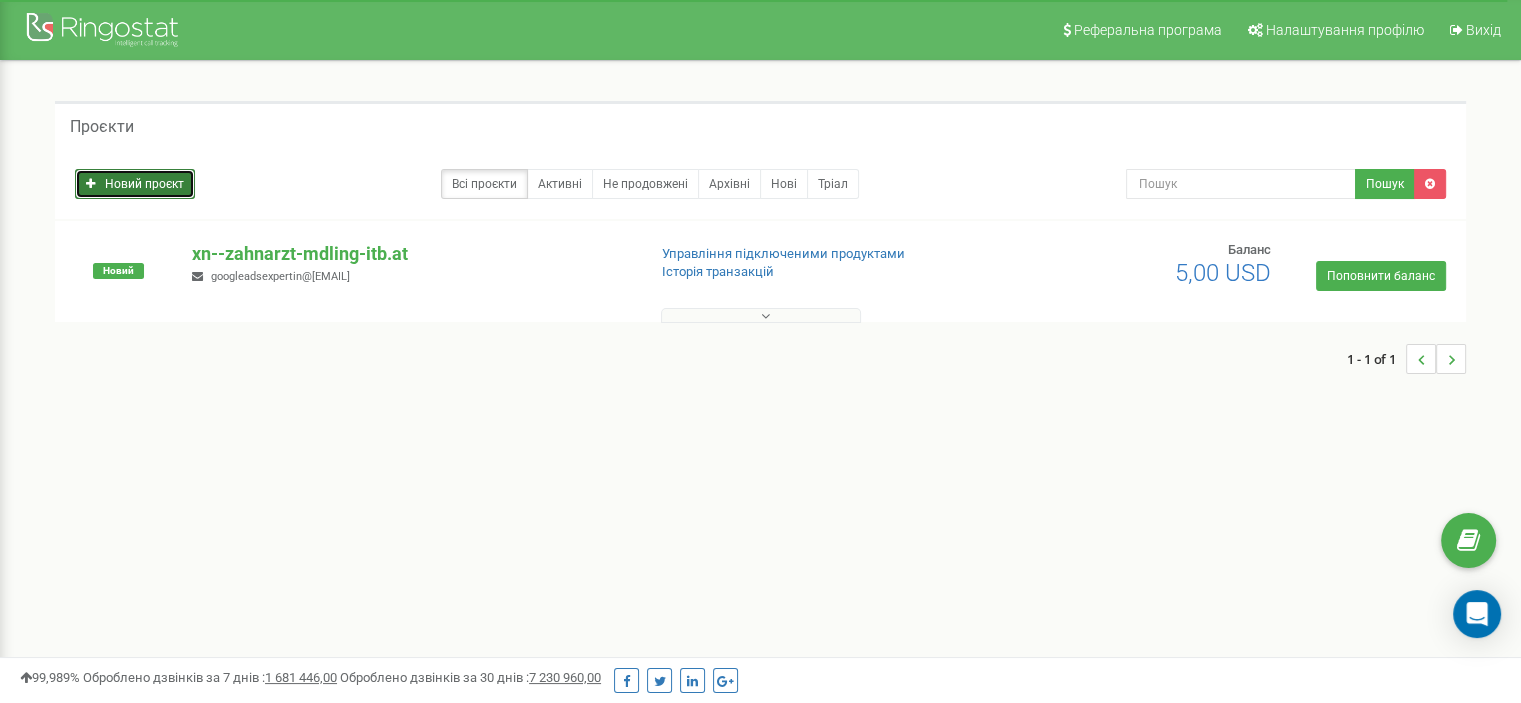 click on "Новий проєкт" at bounding box center (135, 184) 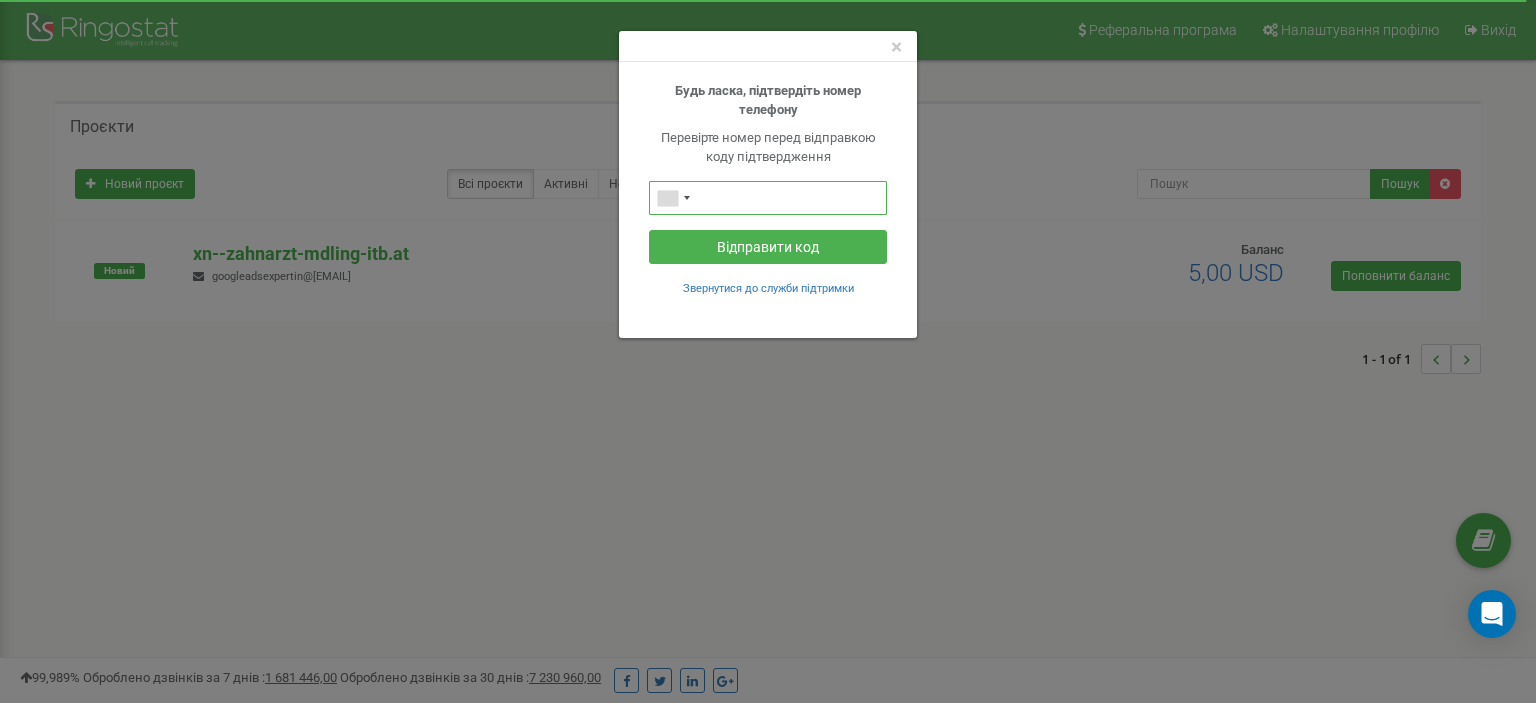 click at bounding box center (768, 198) 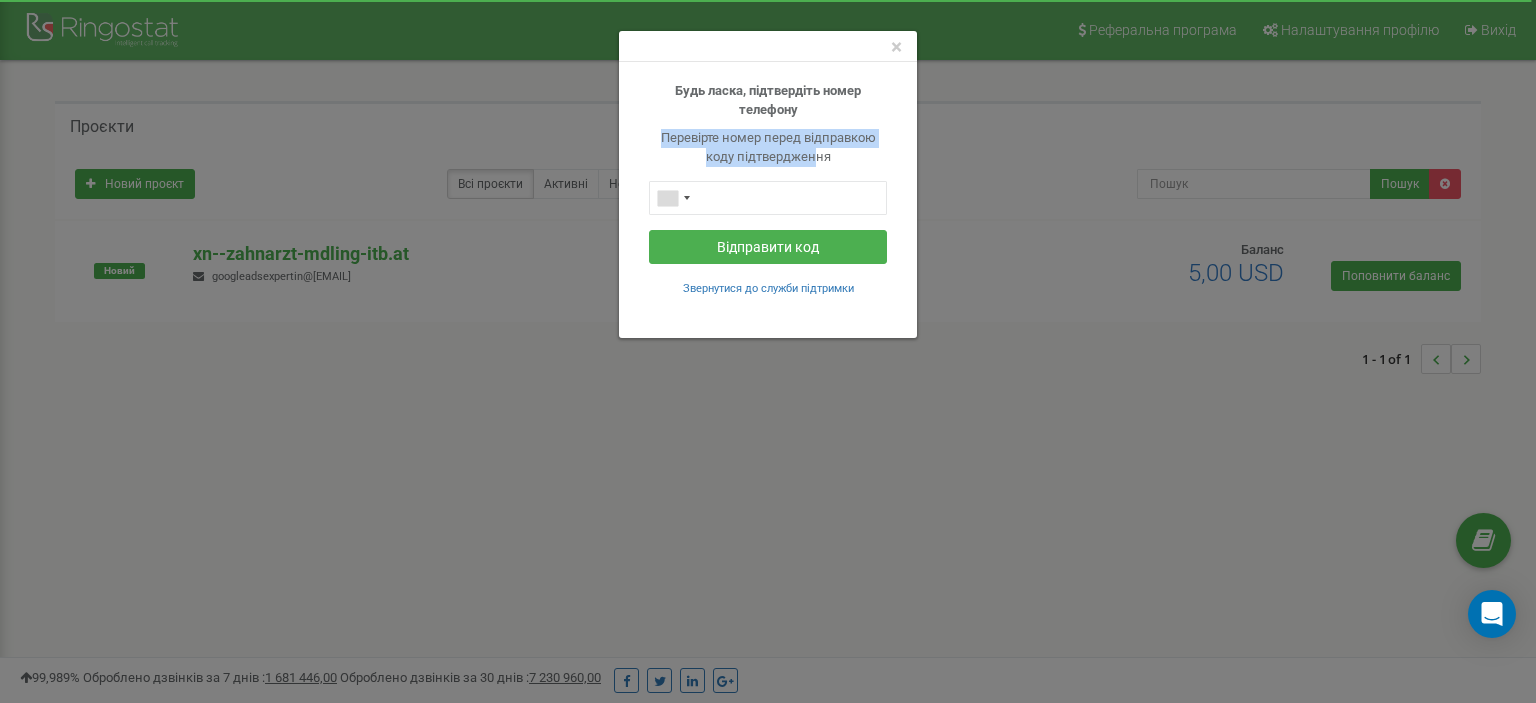 drag, startPoint x: 656, startPoint y: 133, endPoint x: 829, endPoint y: 154, distance: 174.26991 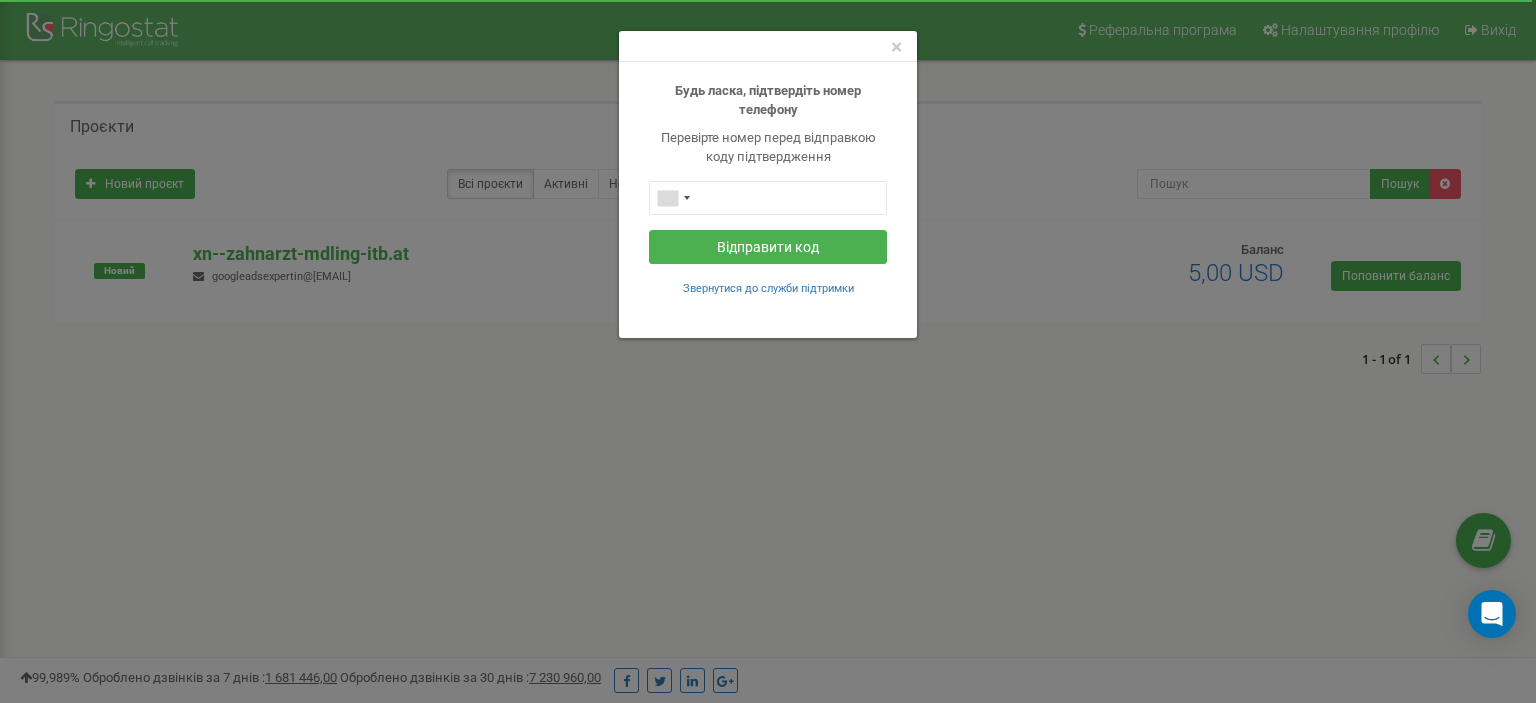 click on "Перевірте номер перед відправкою коду підтвердження" at bounding box center [768, 147] 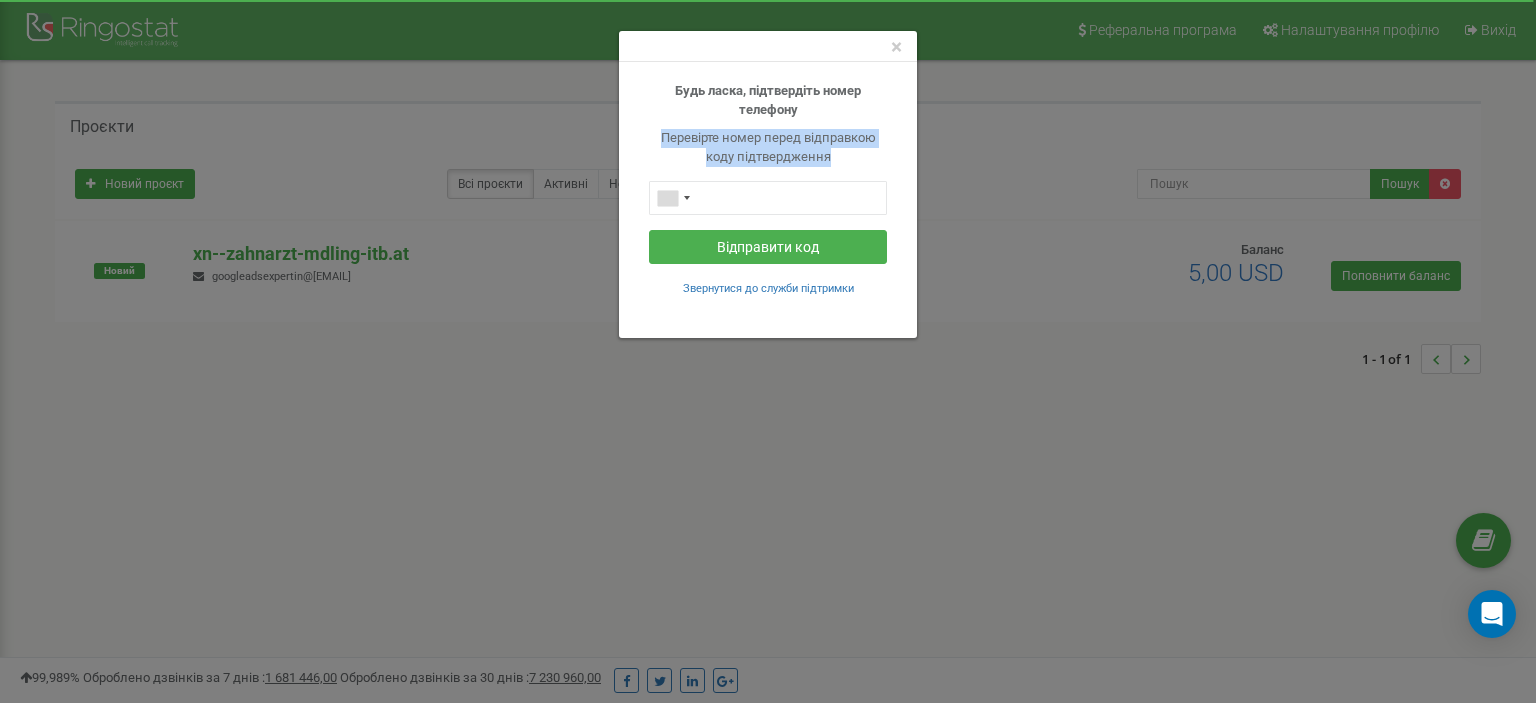 drag, startPoint x: 853, startPoint y: 153, endPoint x: 650, endPoint y: 138, distance: 203.55344 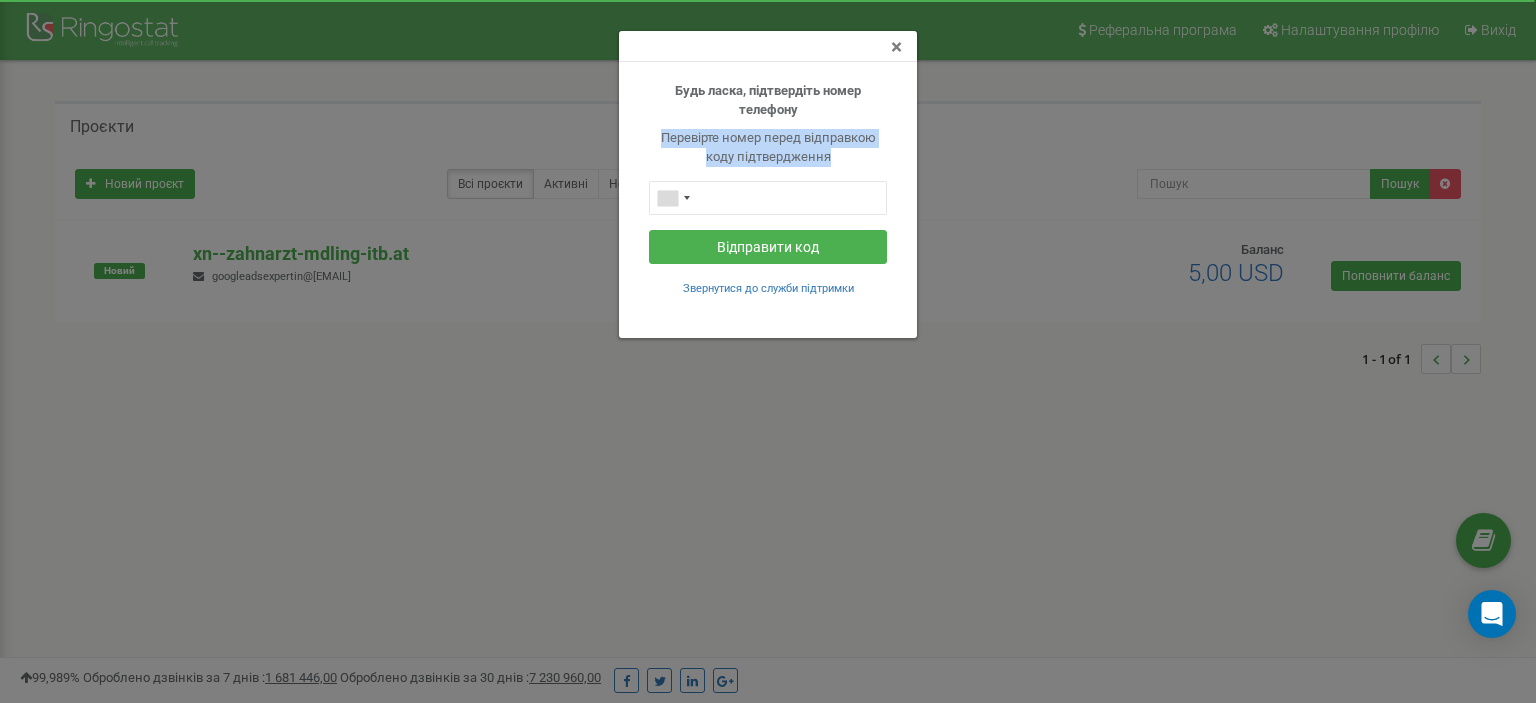 click on "×" at bounding box center (896, 47) 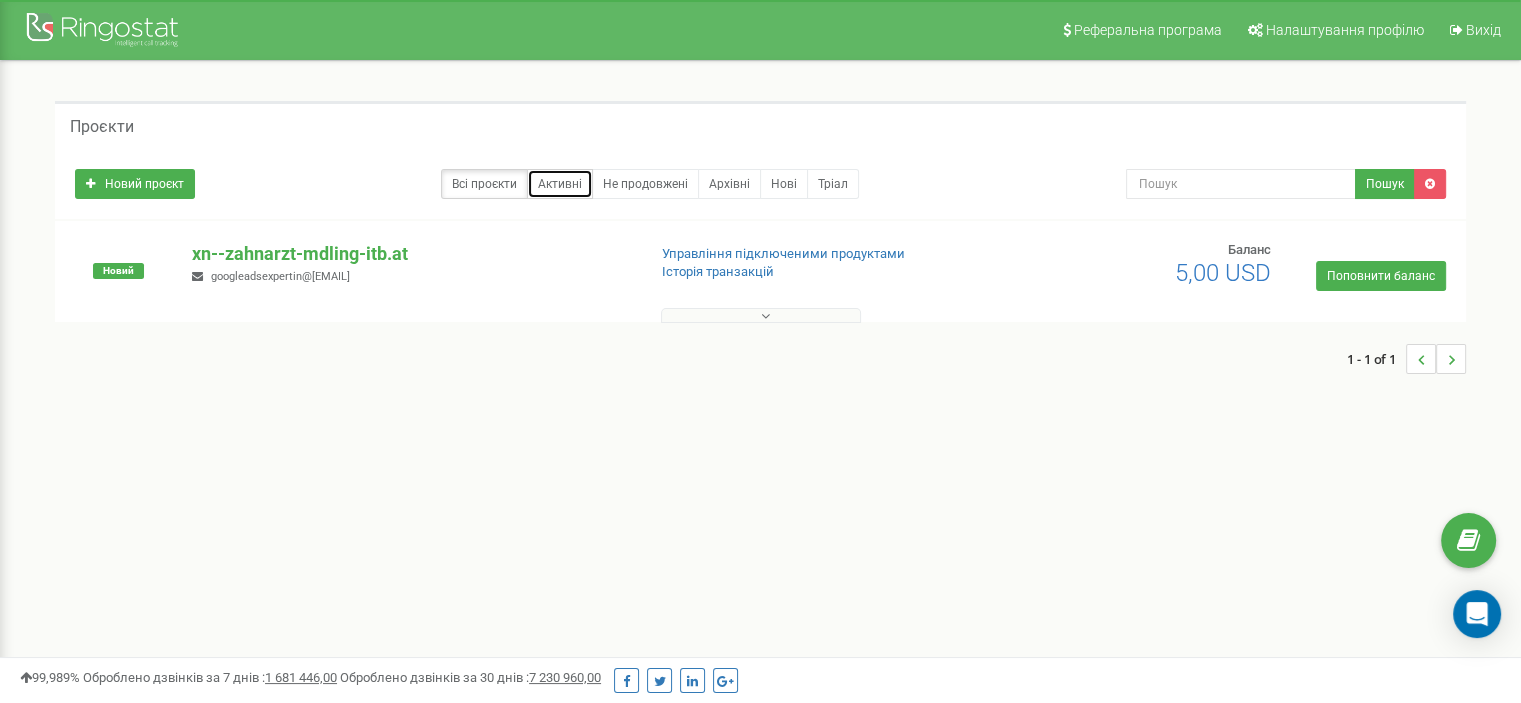 click on "Активні" at bounding box center (560, 184) 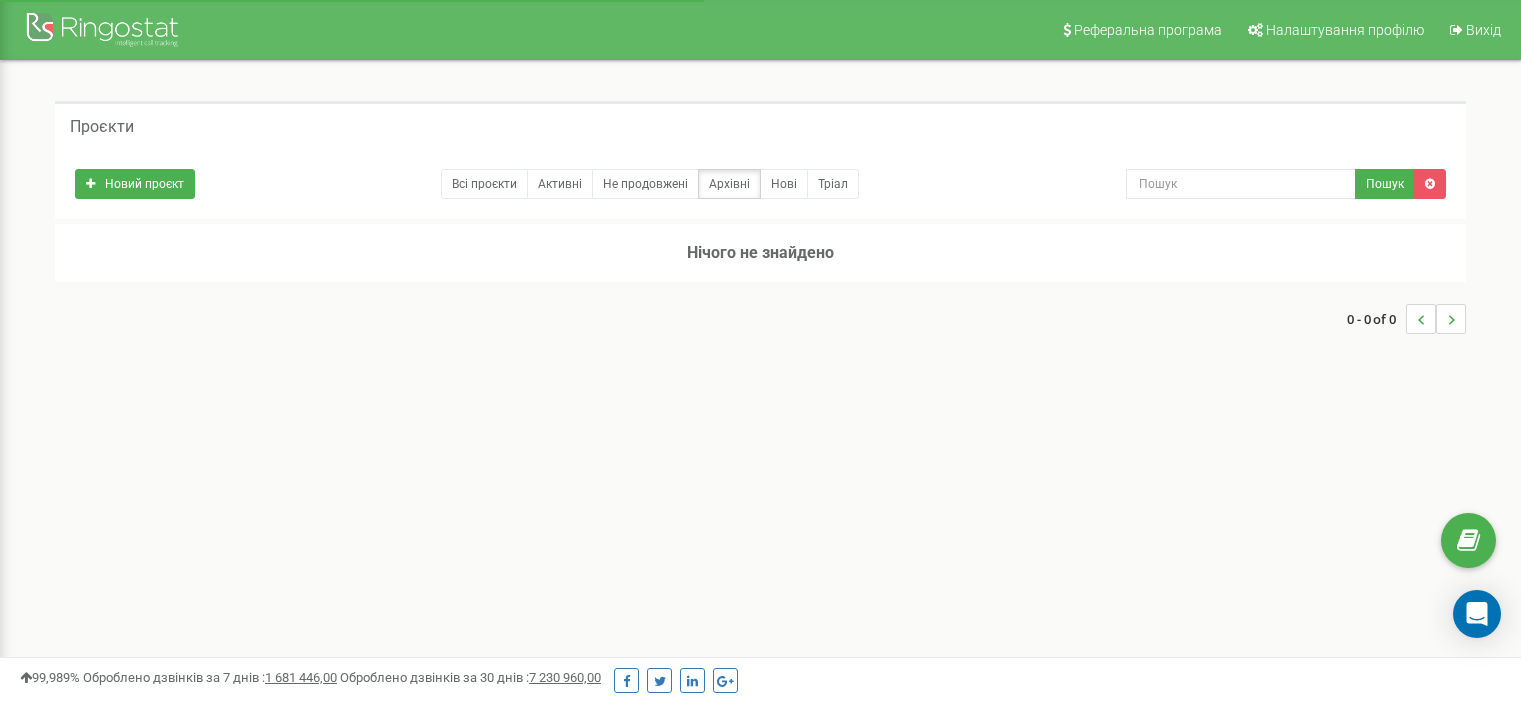 scroll, scrollTop: 0, scrollLeft: 0, axis: both 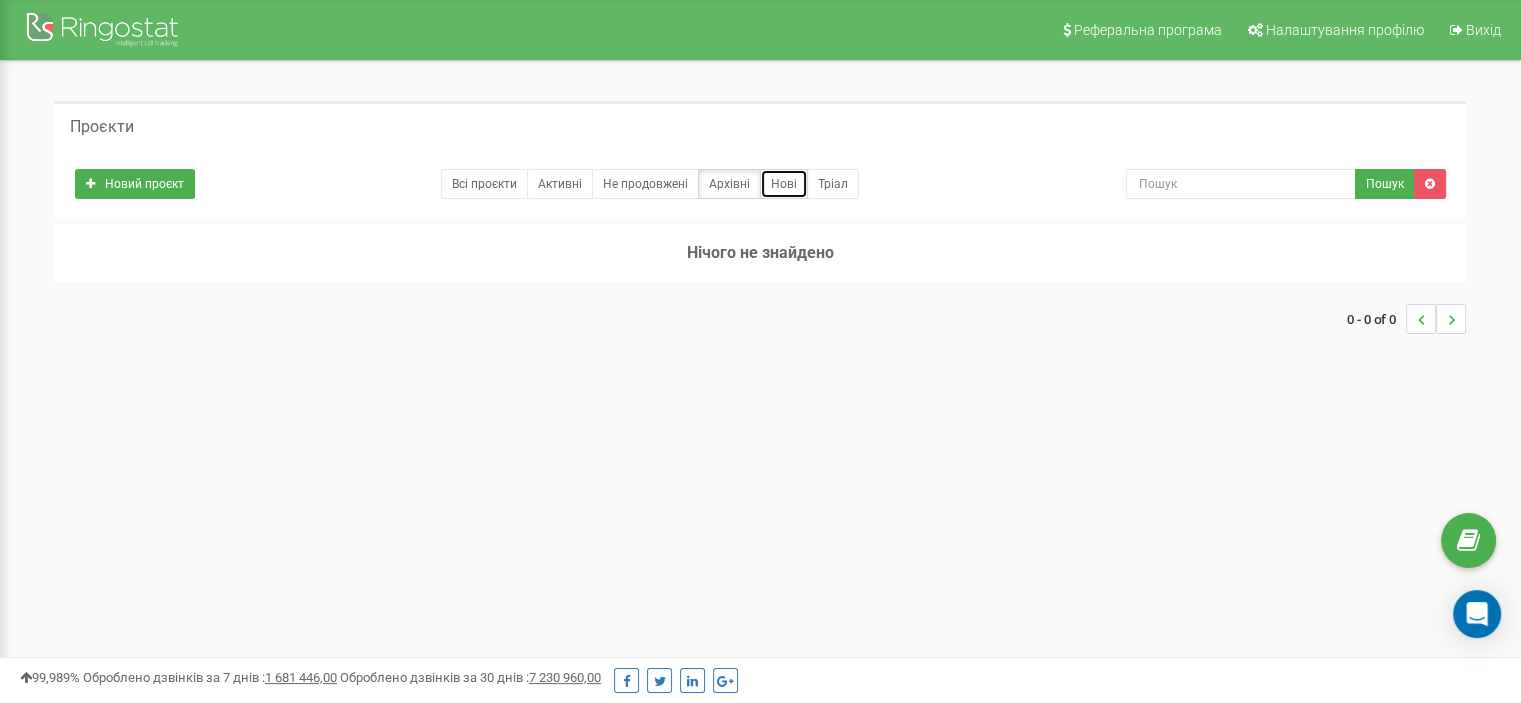 drag, startPoint x: 0, startPoint y: 0, endPoint x: 784, endPoint y: 191, distance: 806.9306 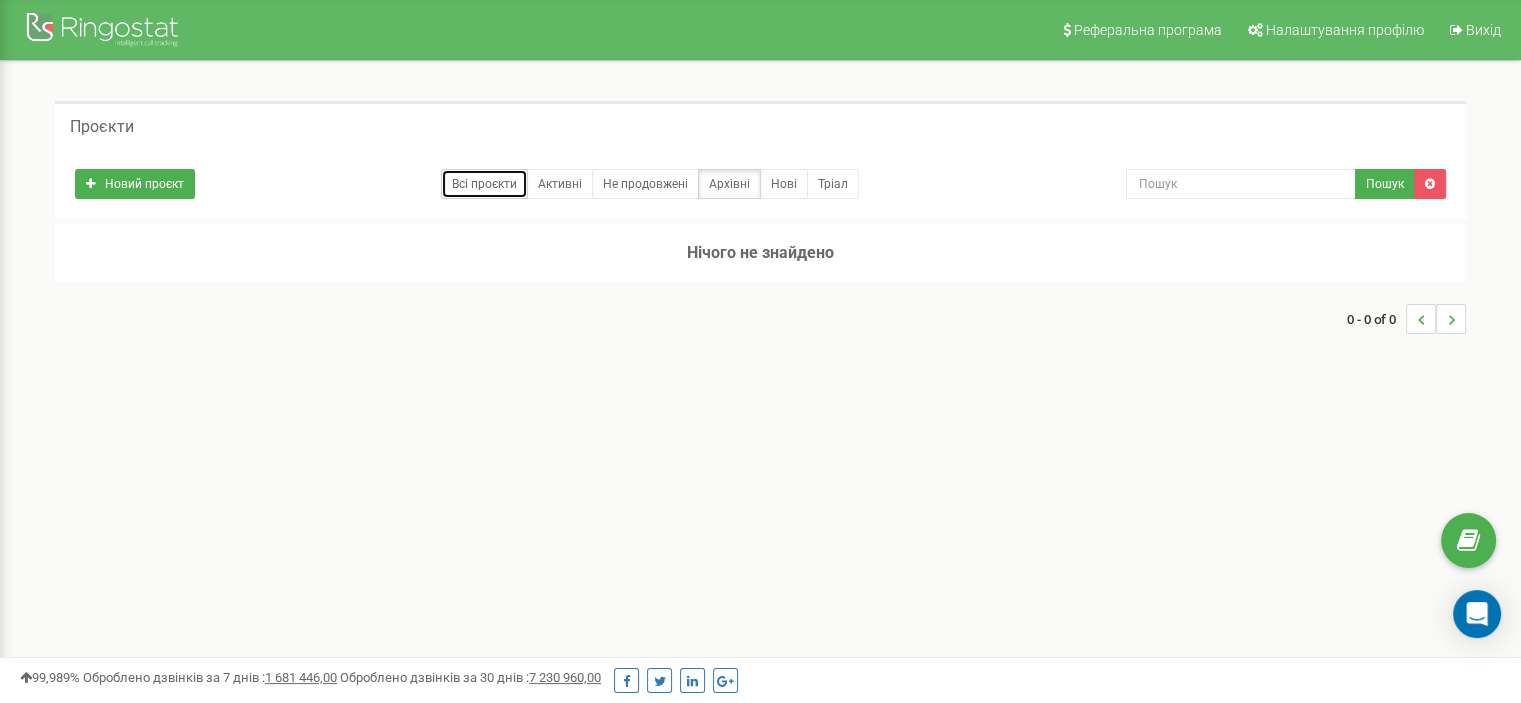 click on "Всі проєкти" at bounding box center [484, 184] 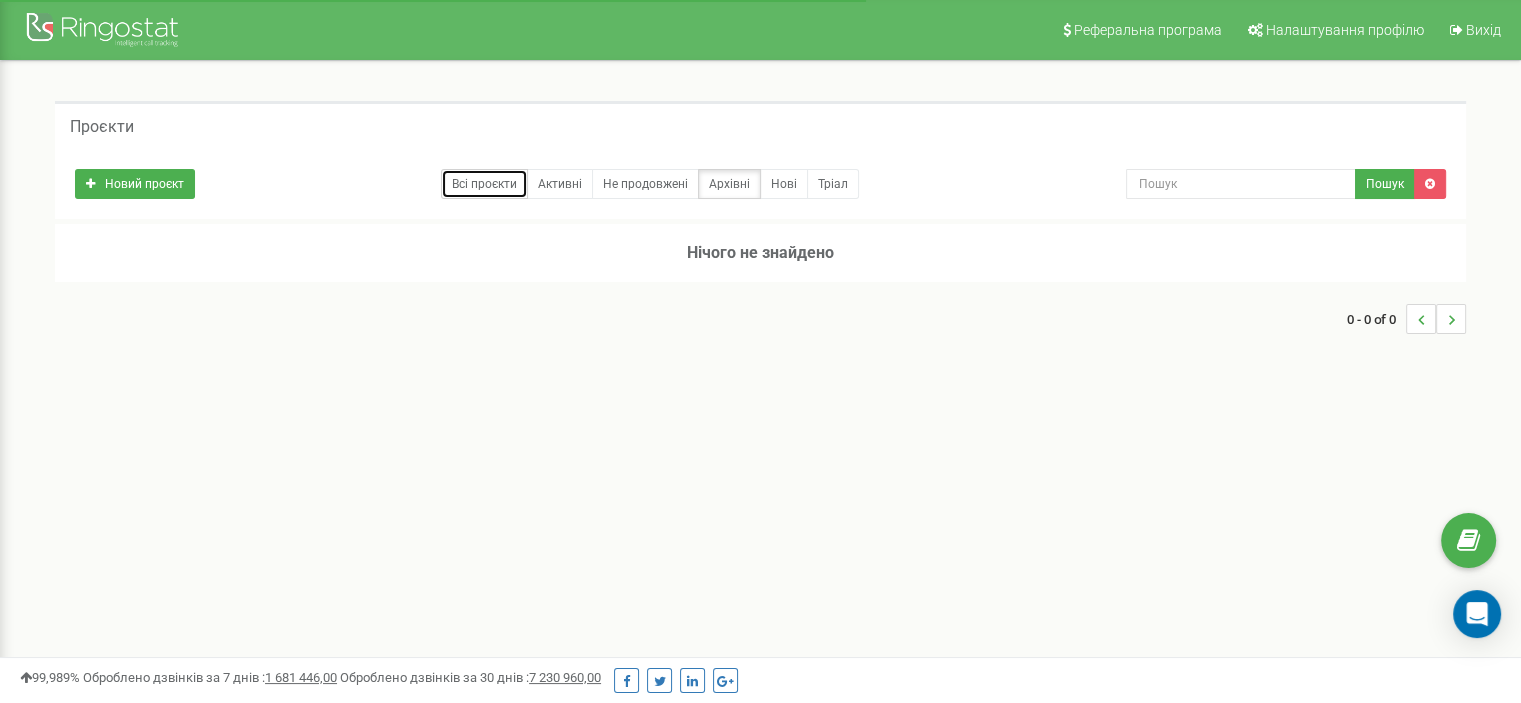 click on "Всі проєкти" at bounding box center [484, 184] 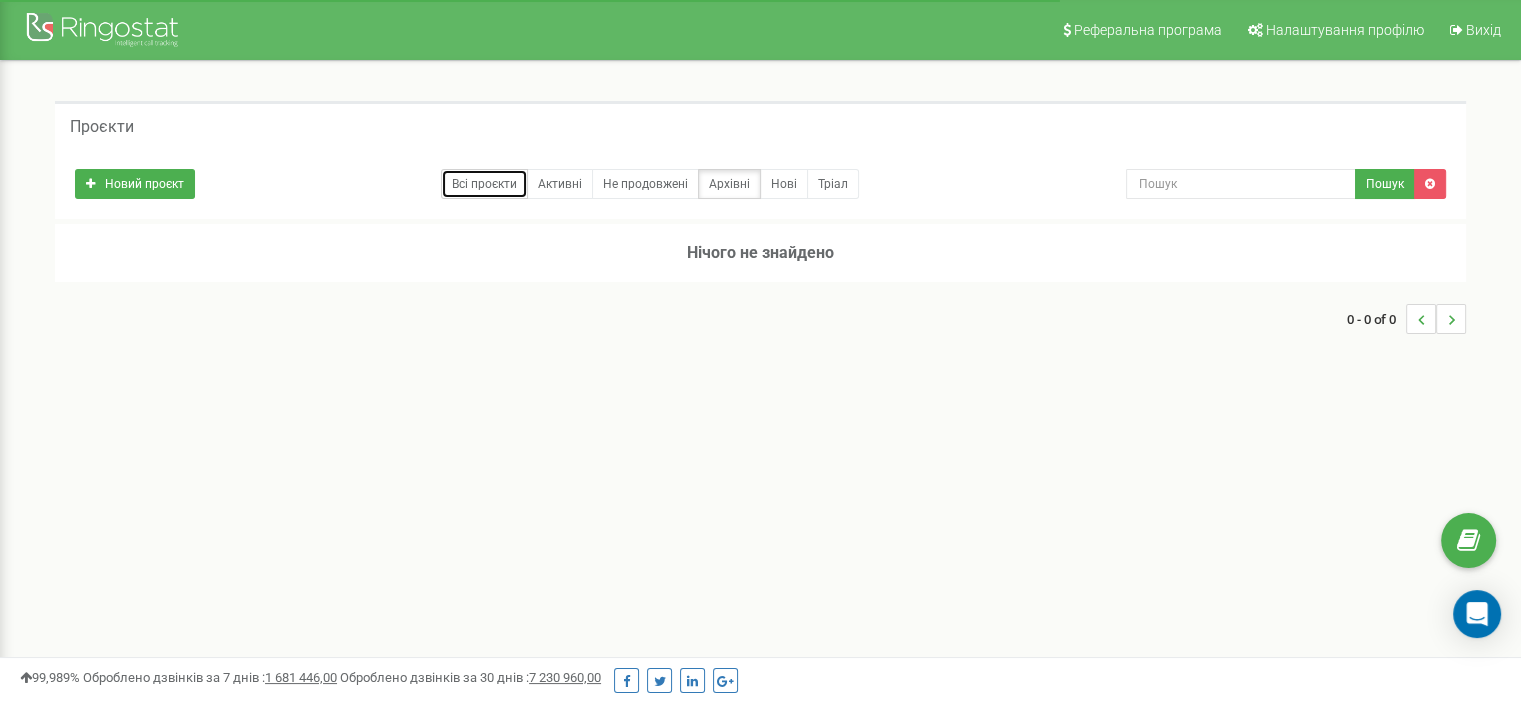 click on "Всі проєкти" at bounding box center [484, 184] 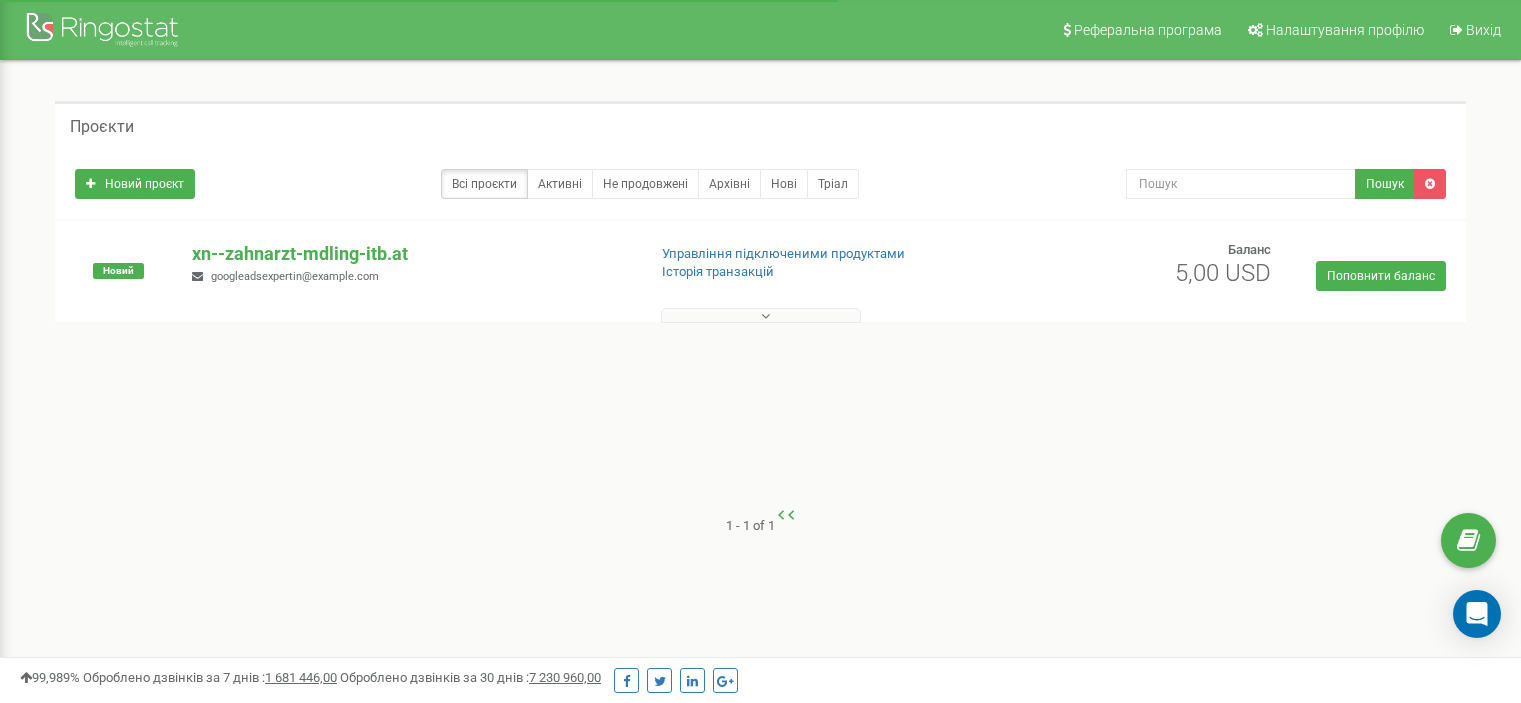 scroll, scrollTop: 0, scrollLeft: 0, axis: both 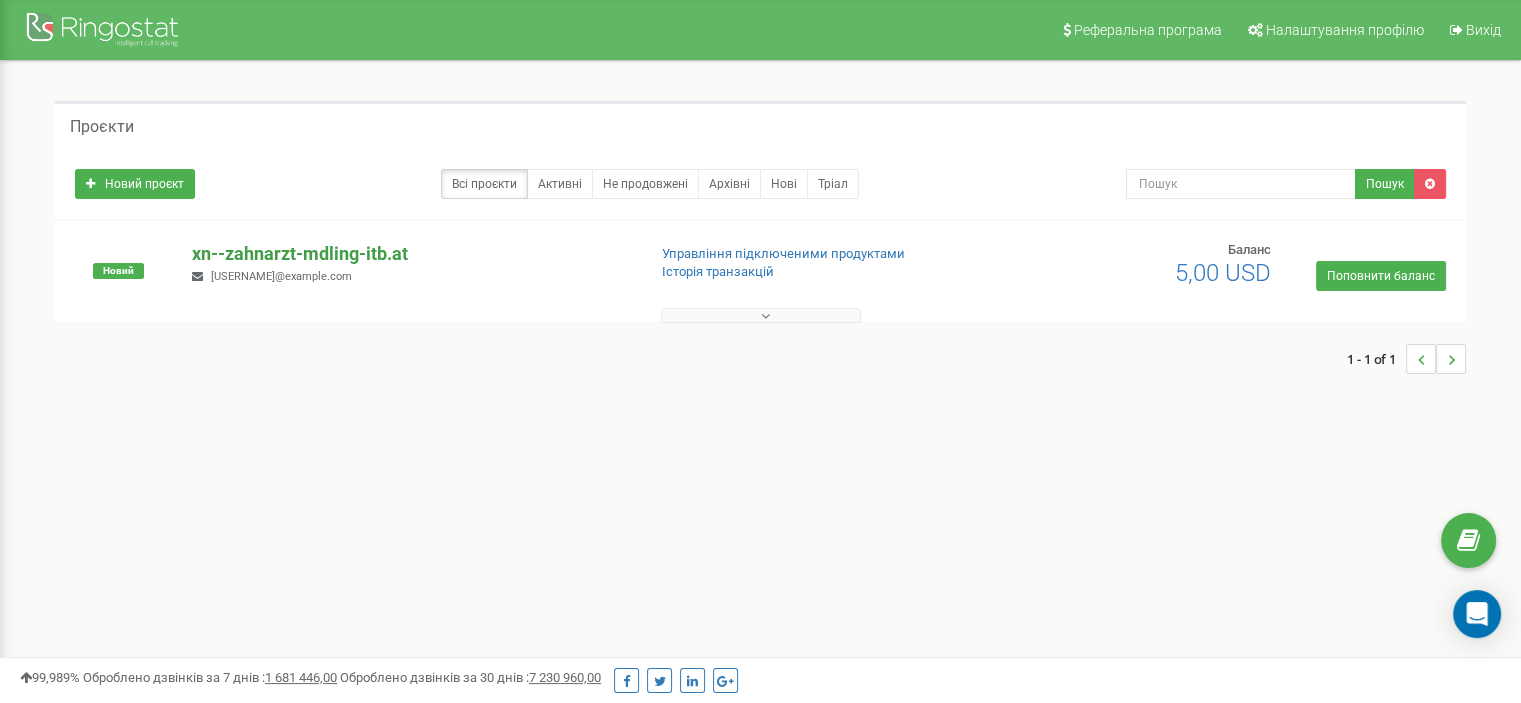 click on "xn--zahnarzt-mdling-itb.at" at bounding box center (410, 254) 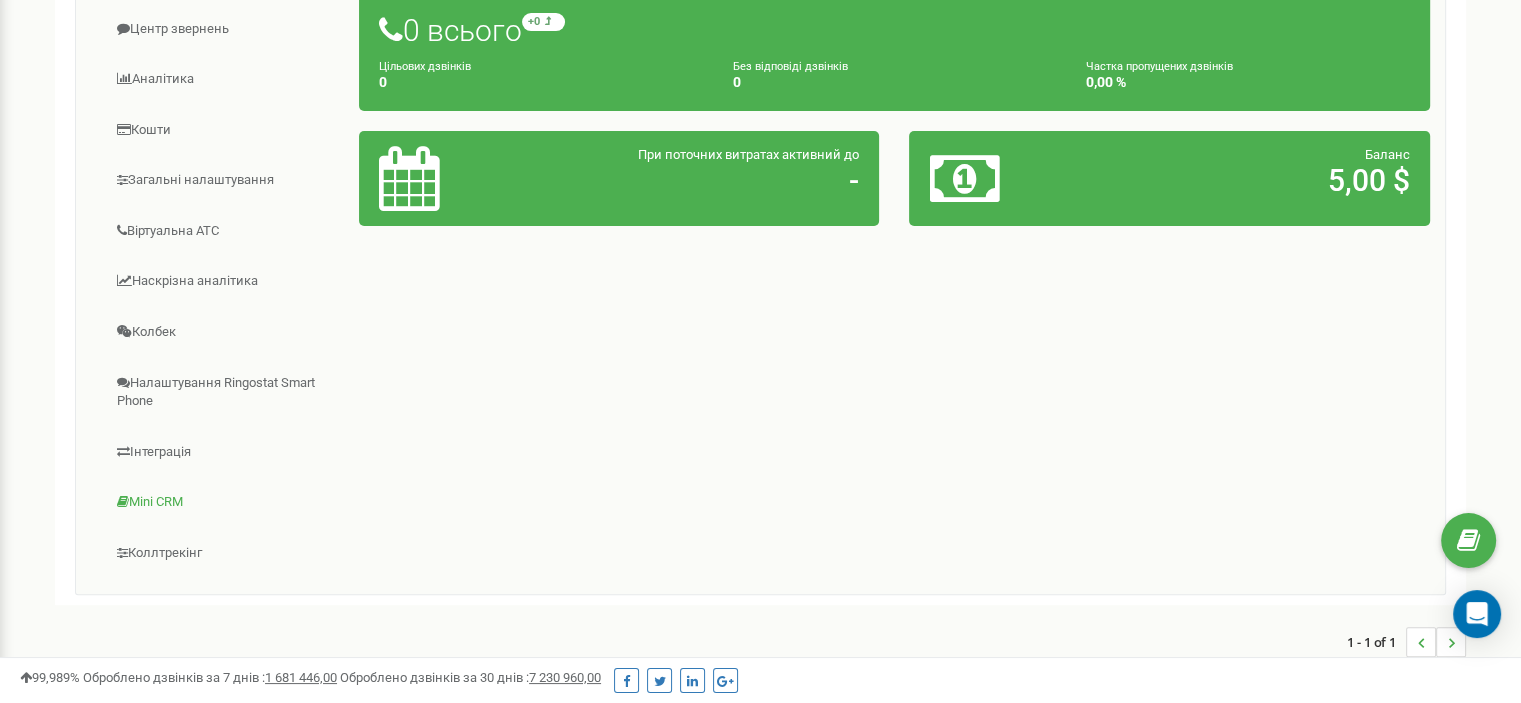 scroll, scrollTop: 496, scrollLeft: 0, axis: vertical 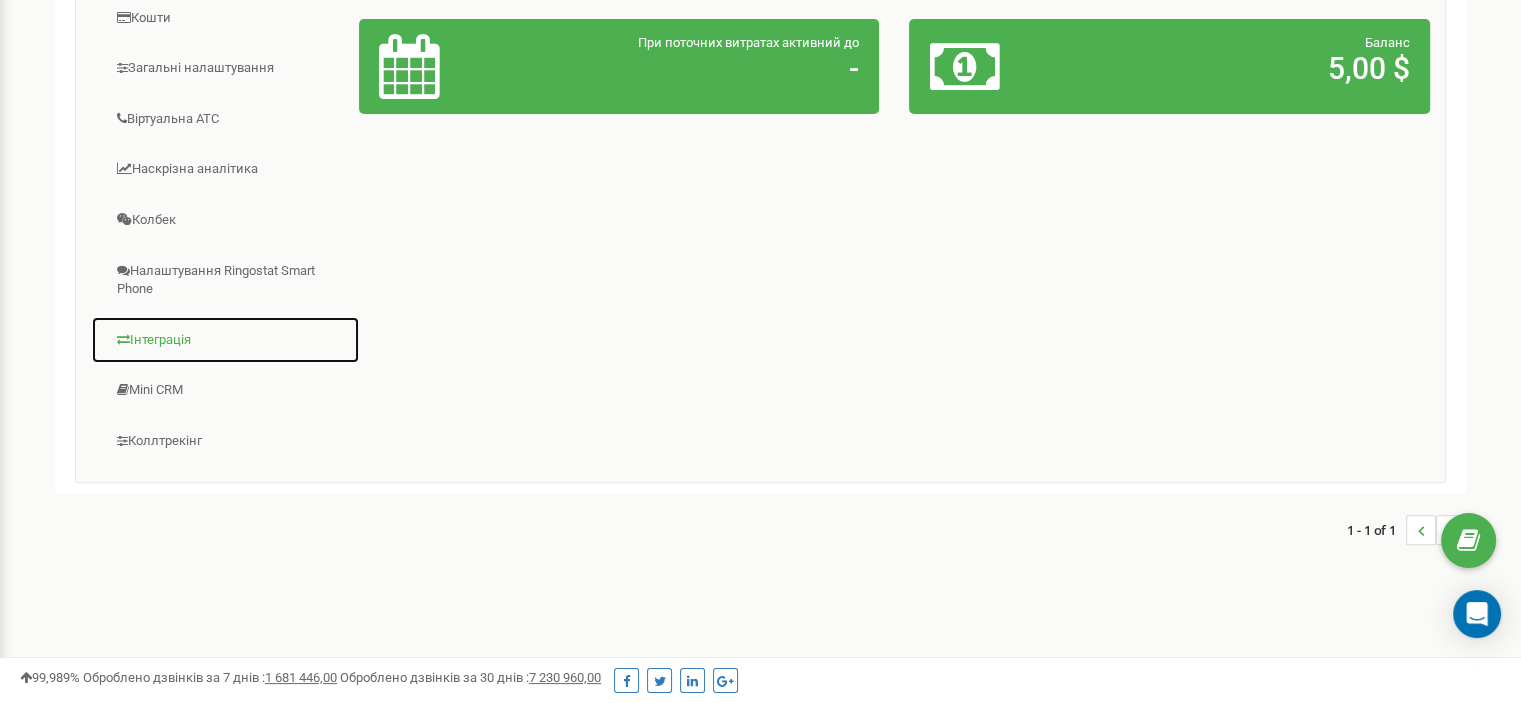 click on "Інтеграція" at bounding box center [225, 340] 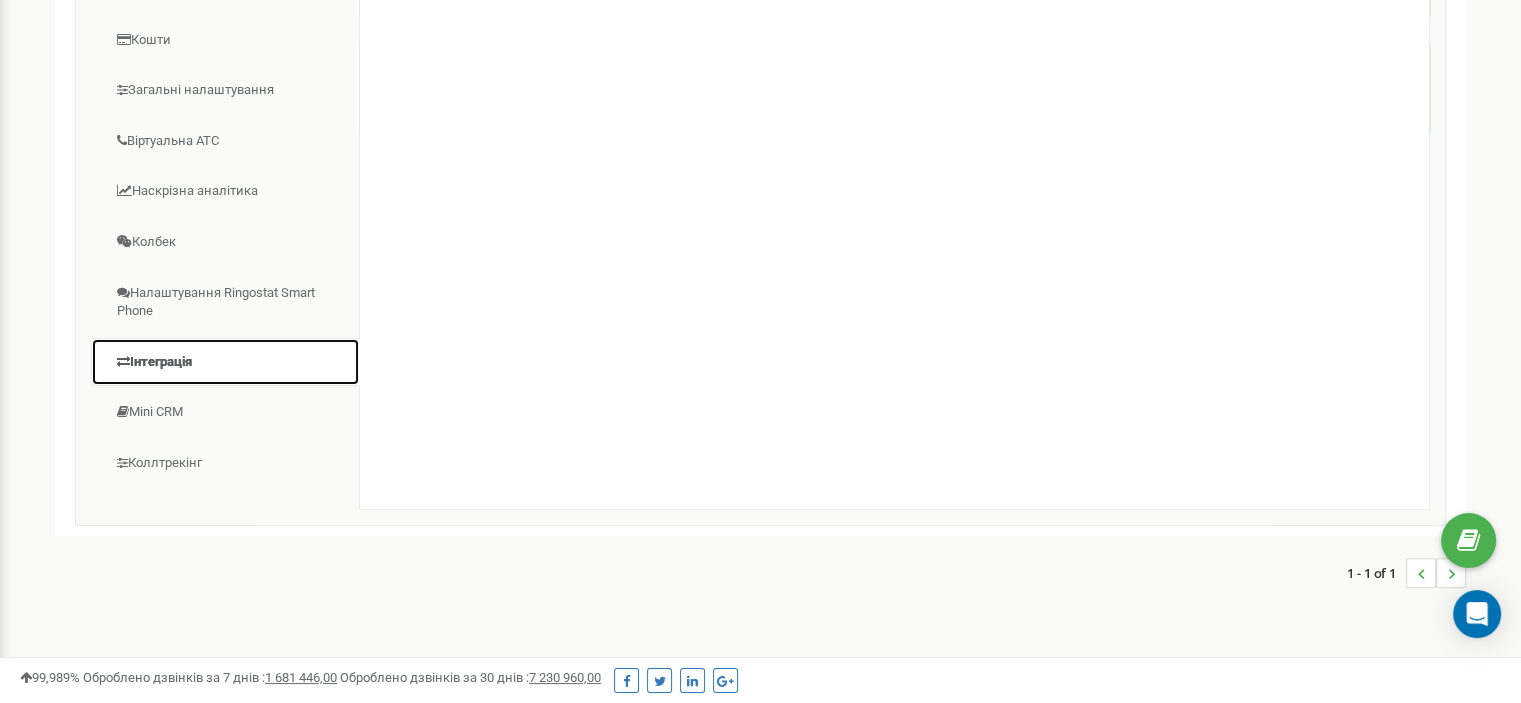 scroll, scrollTop: 0, scrollLeft: 0, axis: both 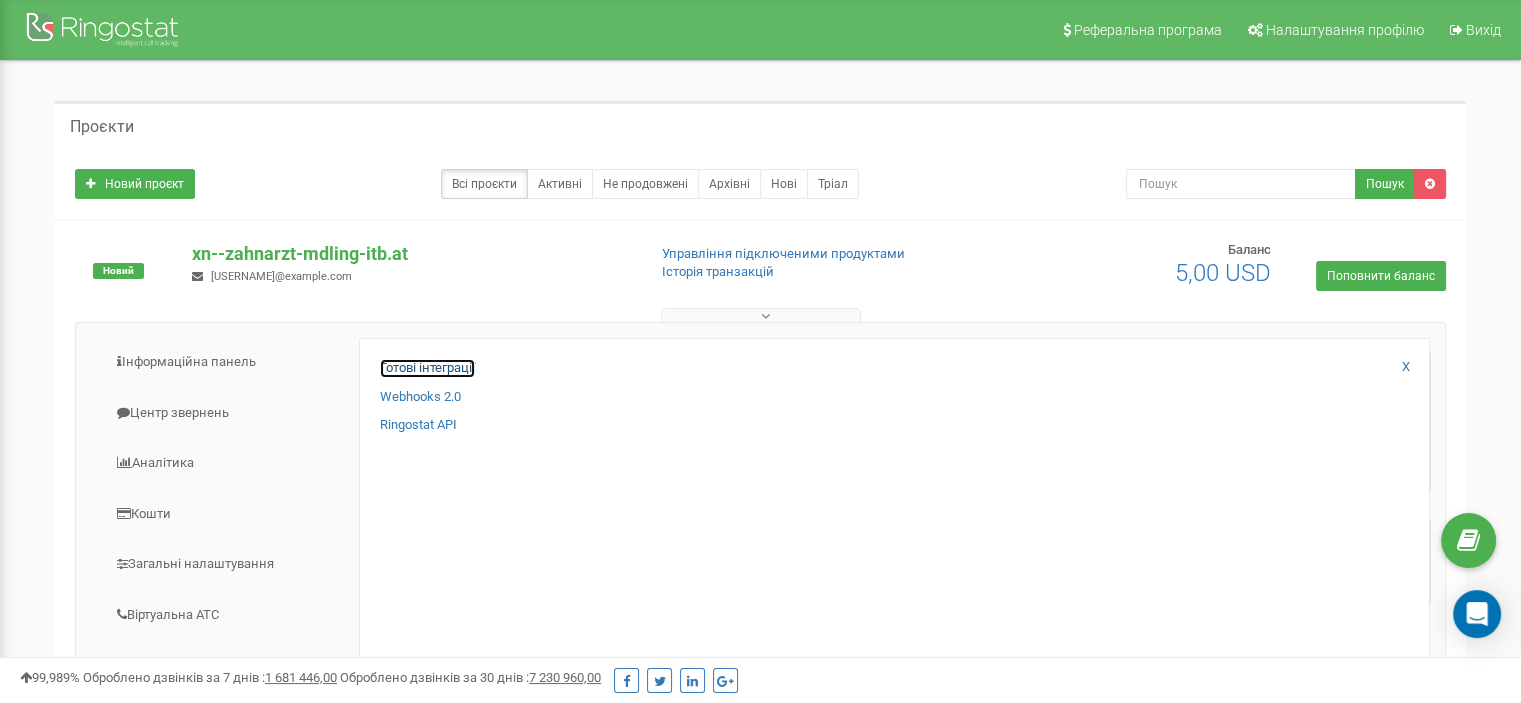 click on "Готові інтеграції" at bounding box center [427, 368] 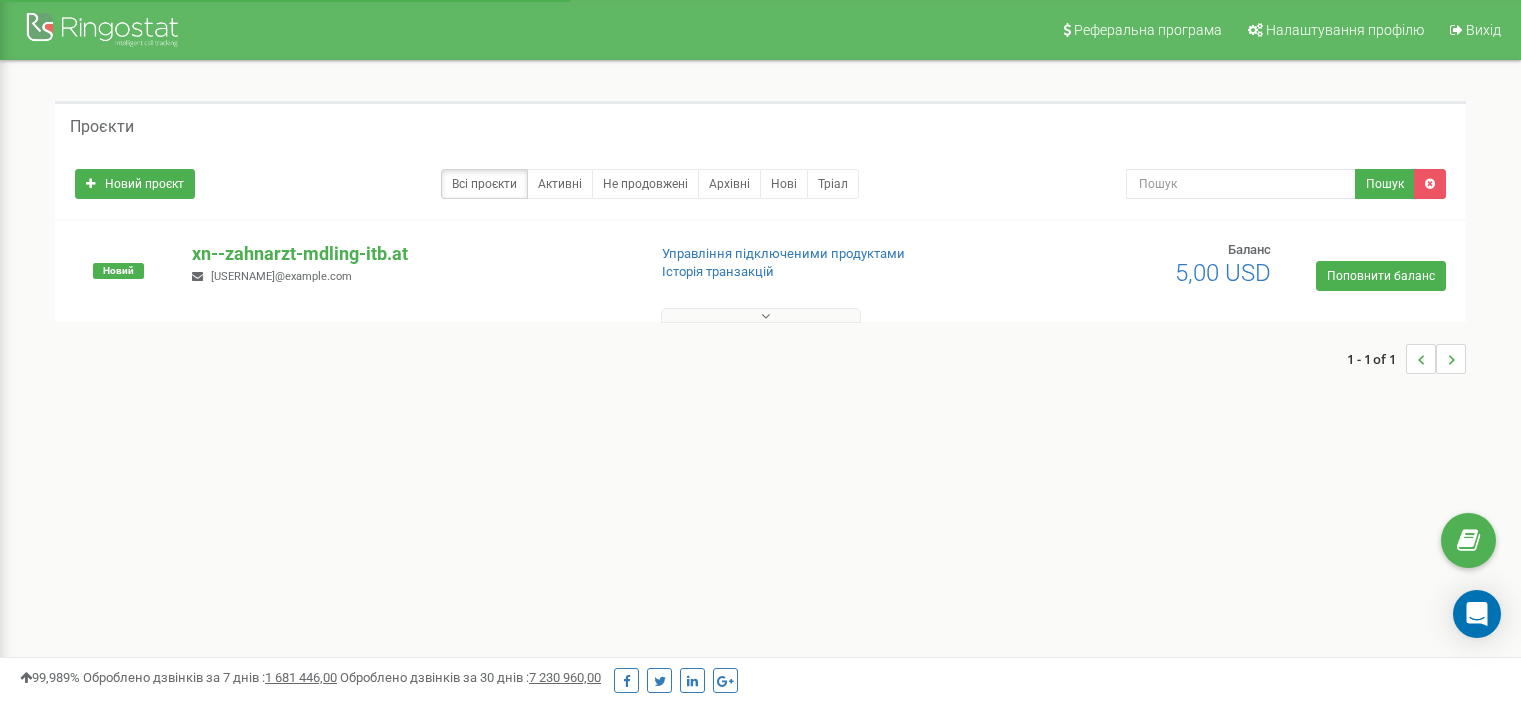 scroll, scrollTop: 0, scrollLeft: 0, axis: both 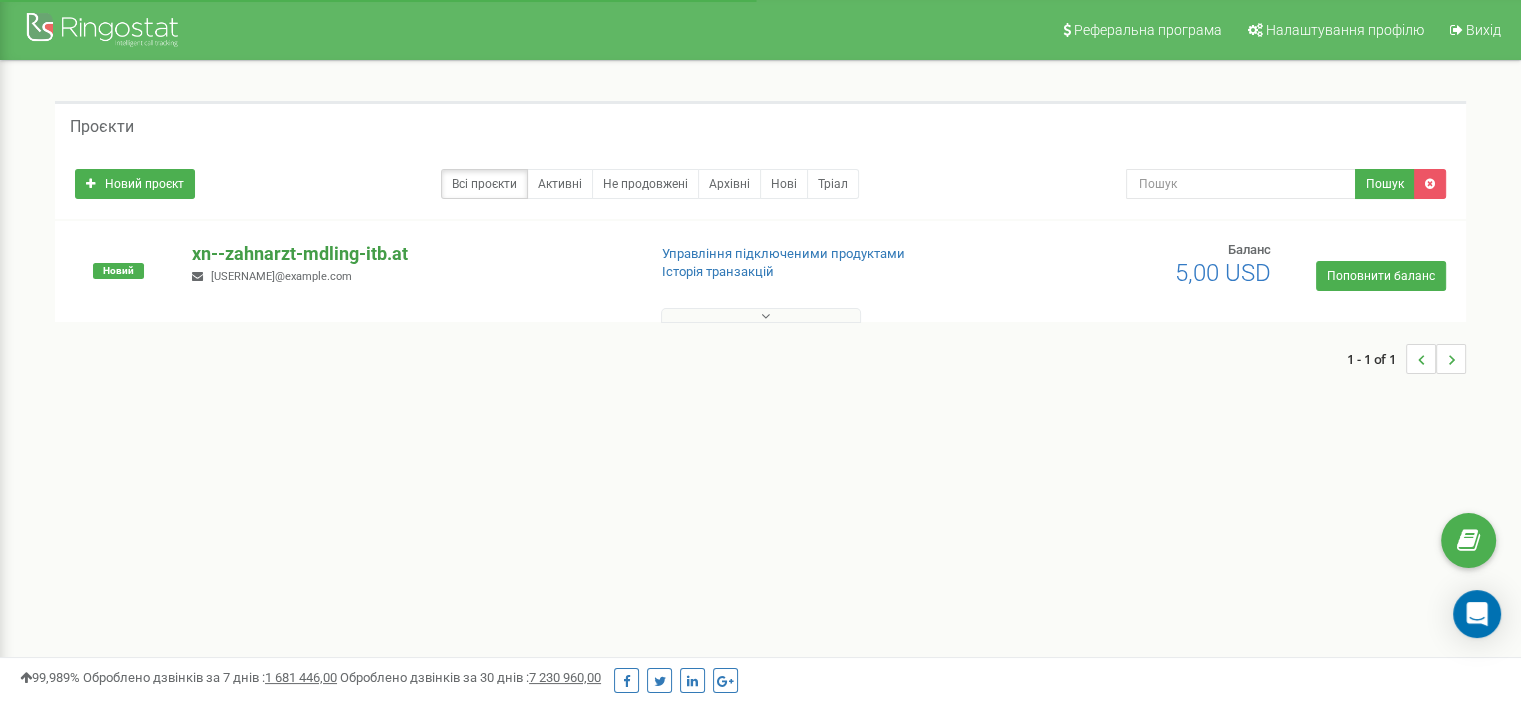 click on "xn--zahnarzt-mdling-itb.at" at bounding box center [410, 254] 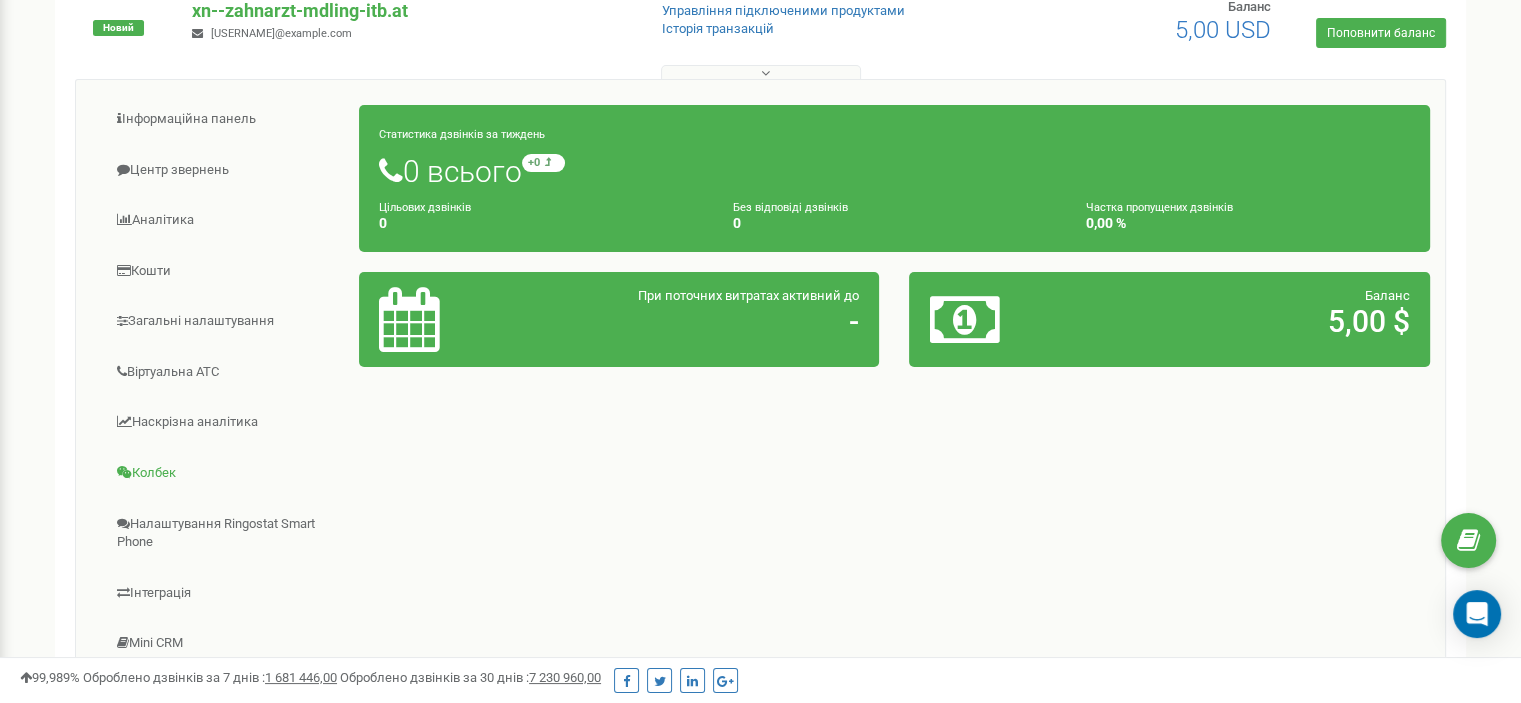 scroll, scrollTop: 400, scrollLeft: 0, axis: vertical 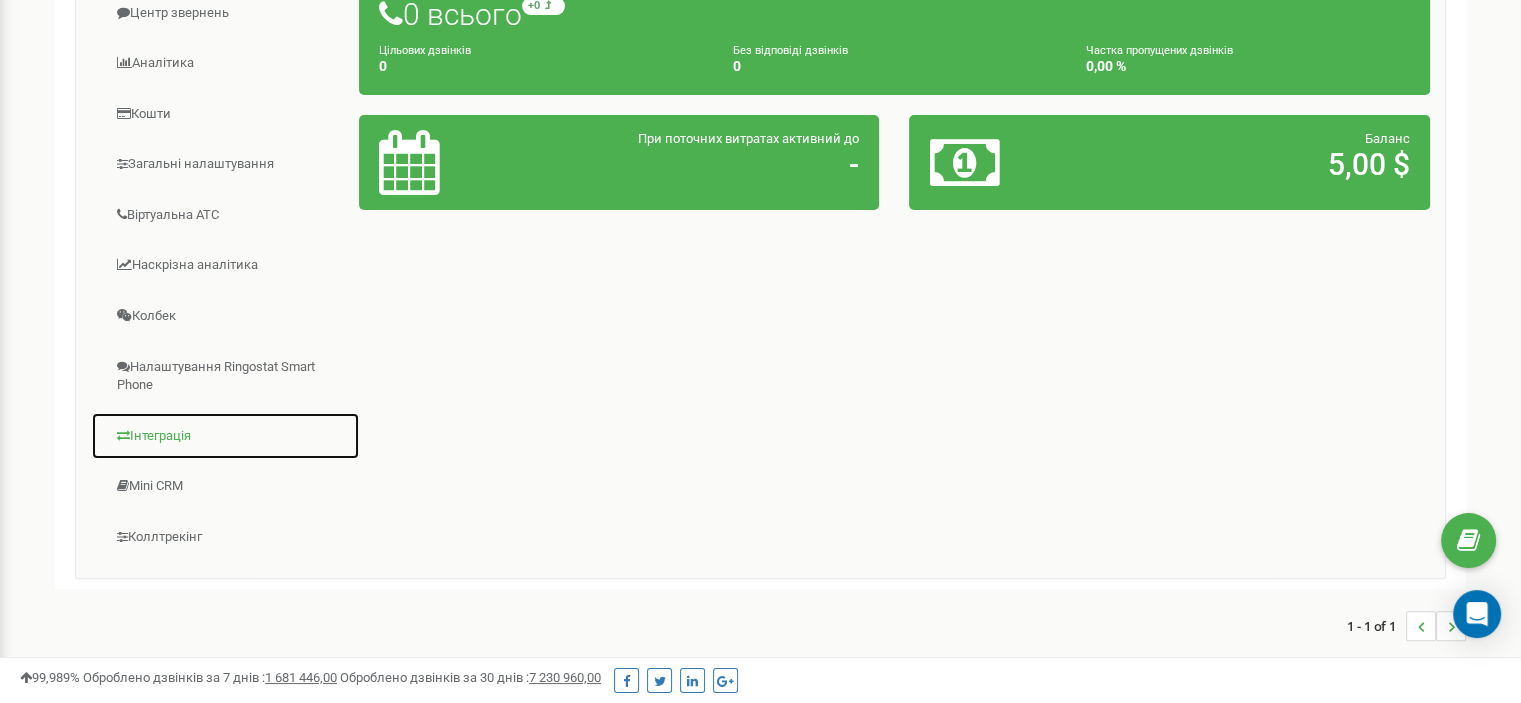 click on "Інтеграція" at bounding box center (225, 436) 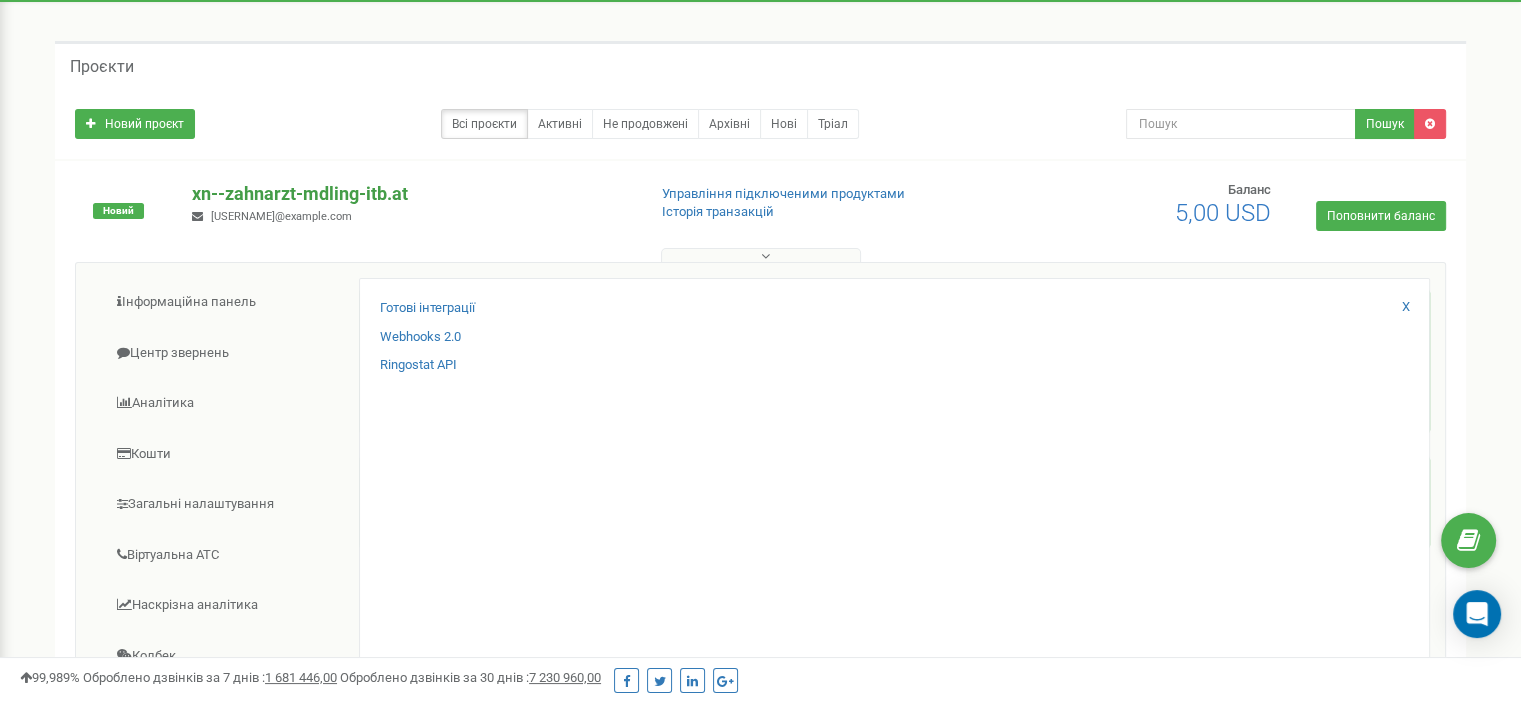 scroll, scrollTop: 0, scrollLeft: 0, axis: both 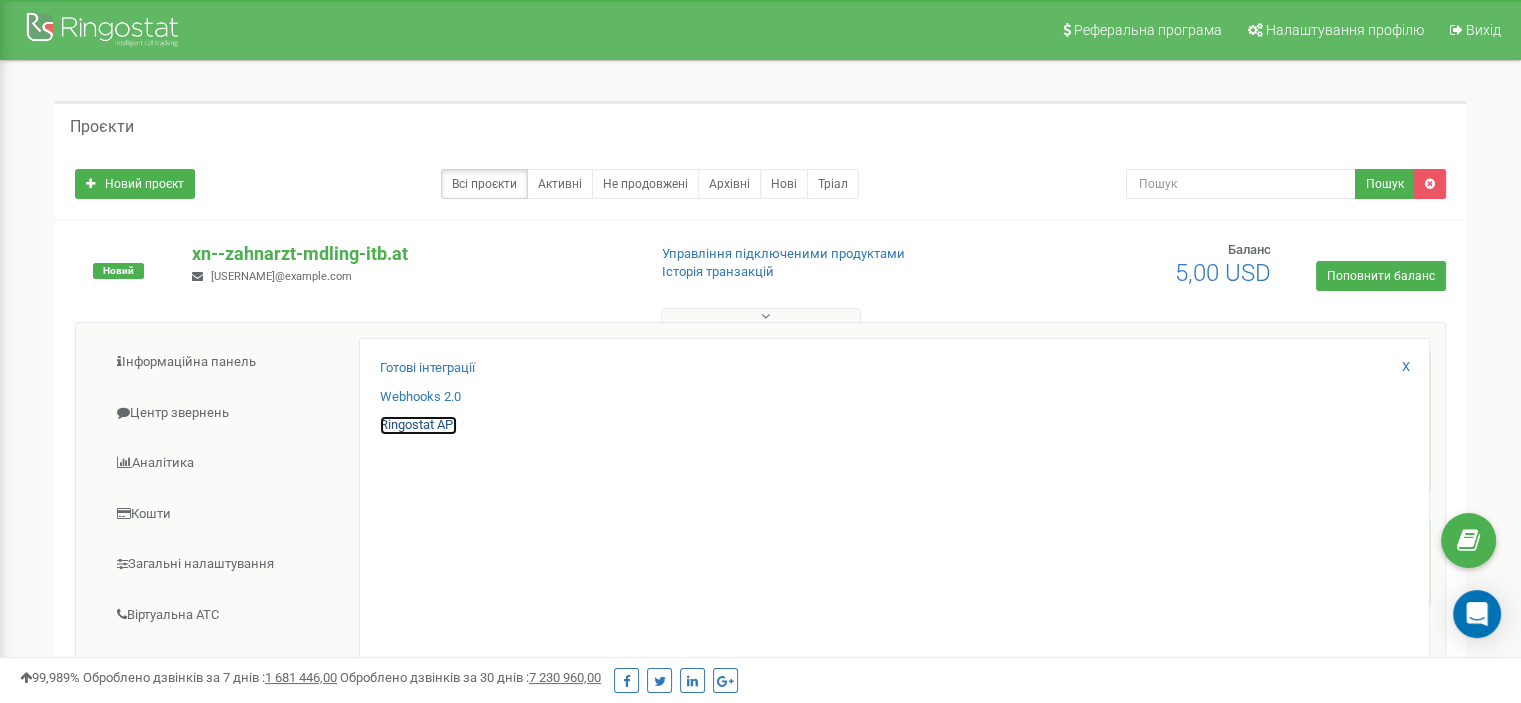 click on "Ringostat API" at bounding box center [418, 425] 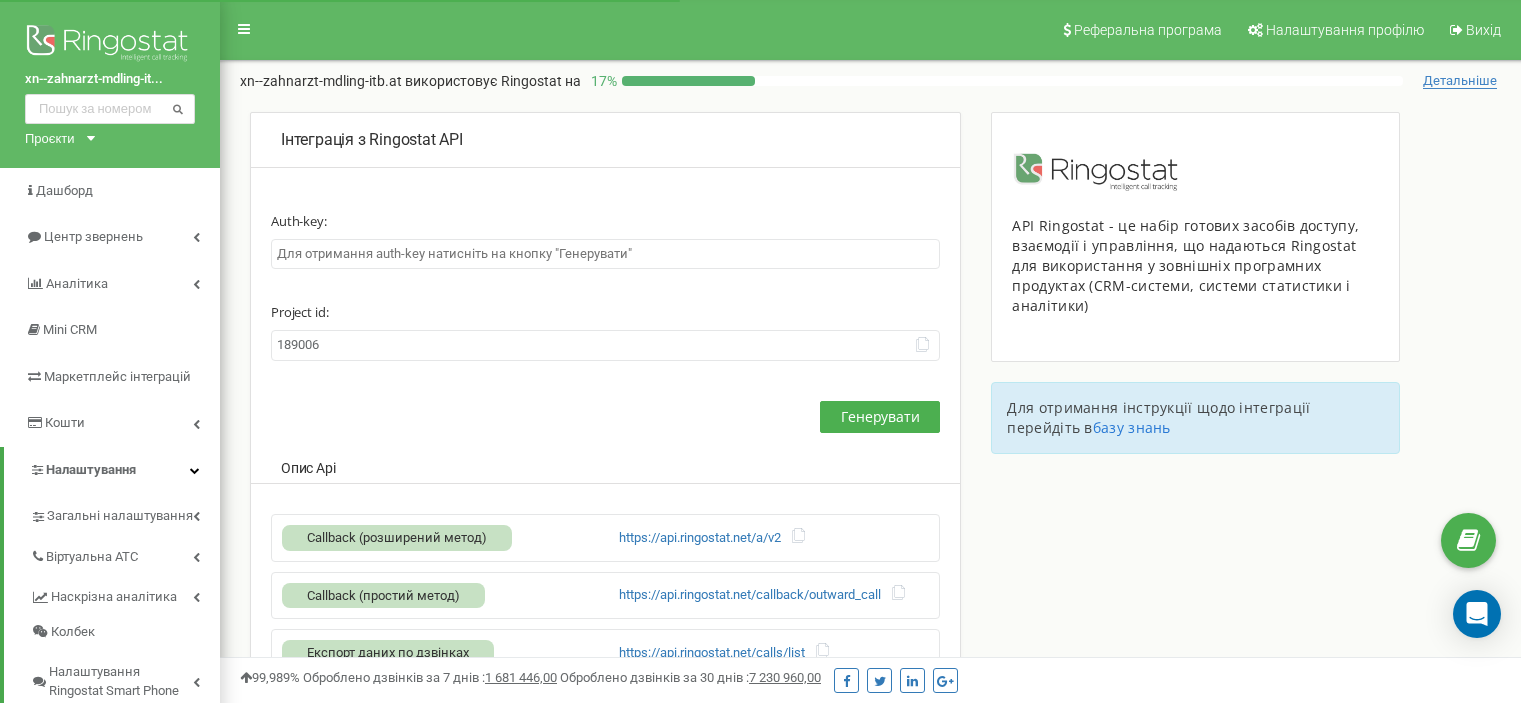 scroll, scrollTop: 496, scrollLeft: 0, axis: vertical 